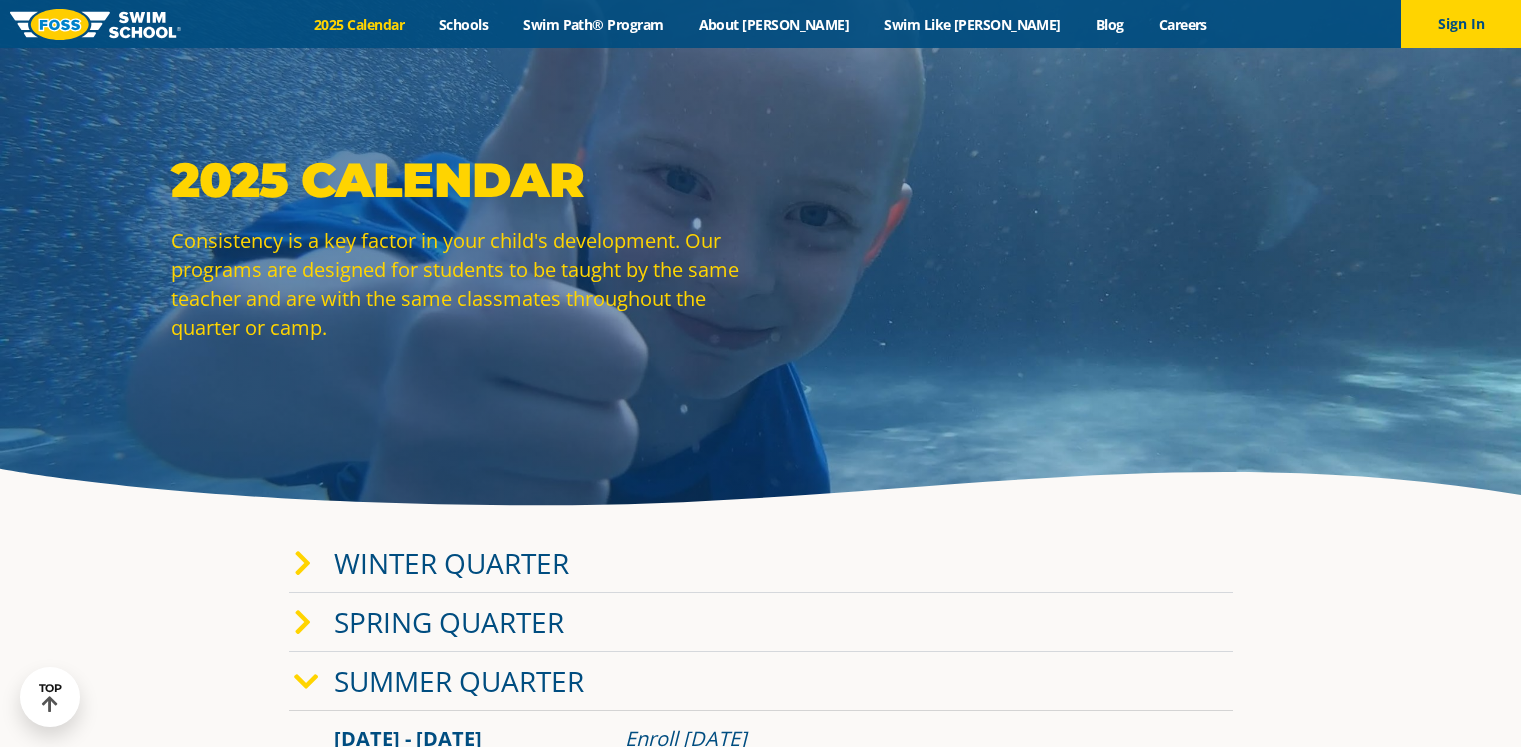 scroll, scrollTop: 143, scrollLeft: 0, axis: vertical 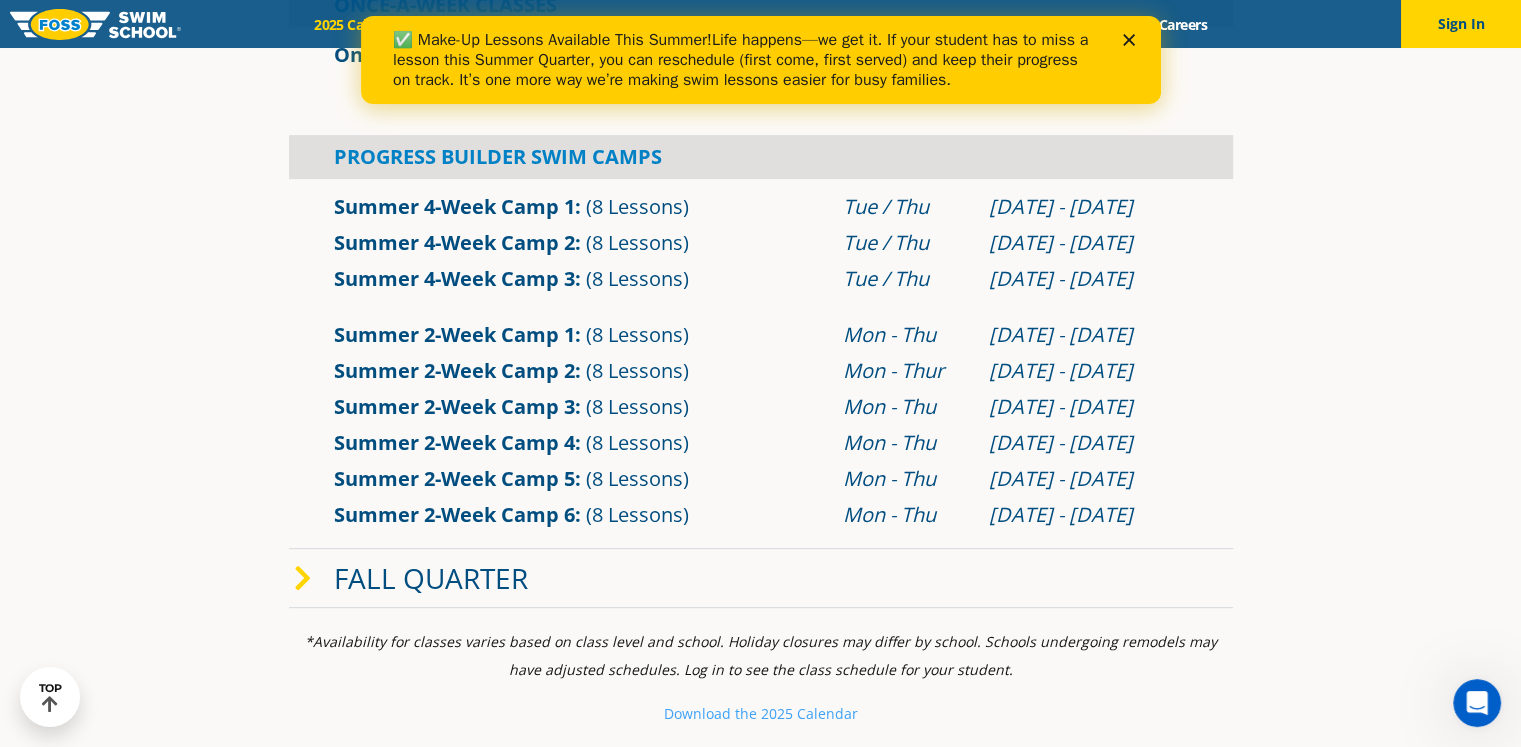 click on "Summer 2-Week Camp 4" at bounding box center [454, 442] 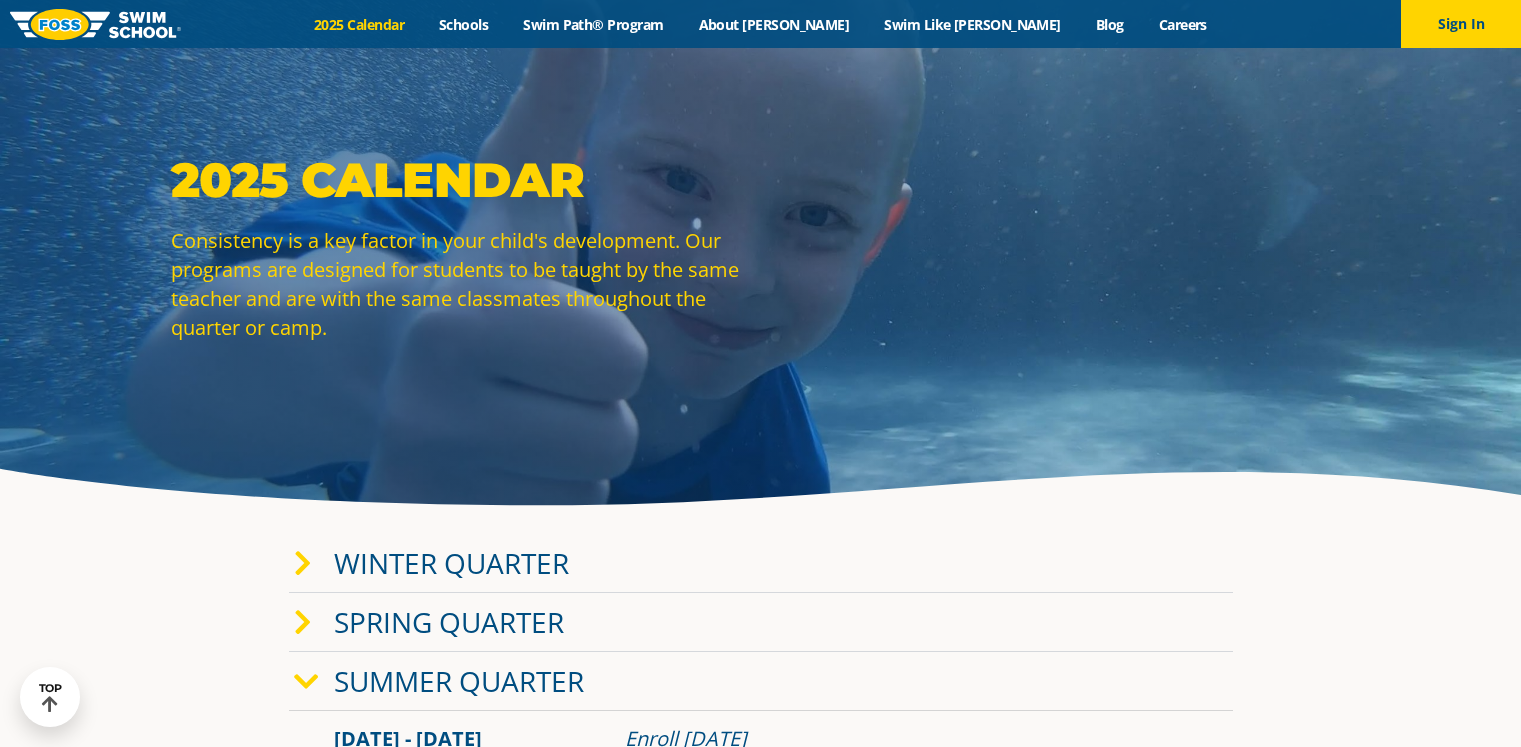 scroll, scrollTop: 808, scrollLeft: 0, axis: vertical 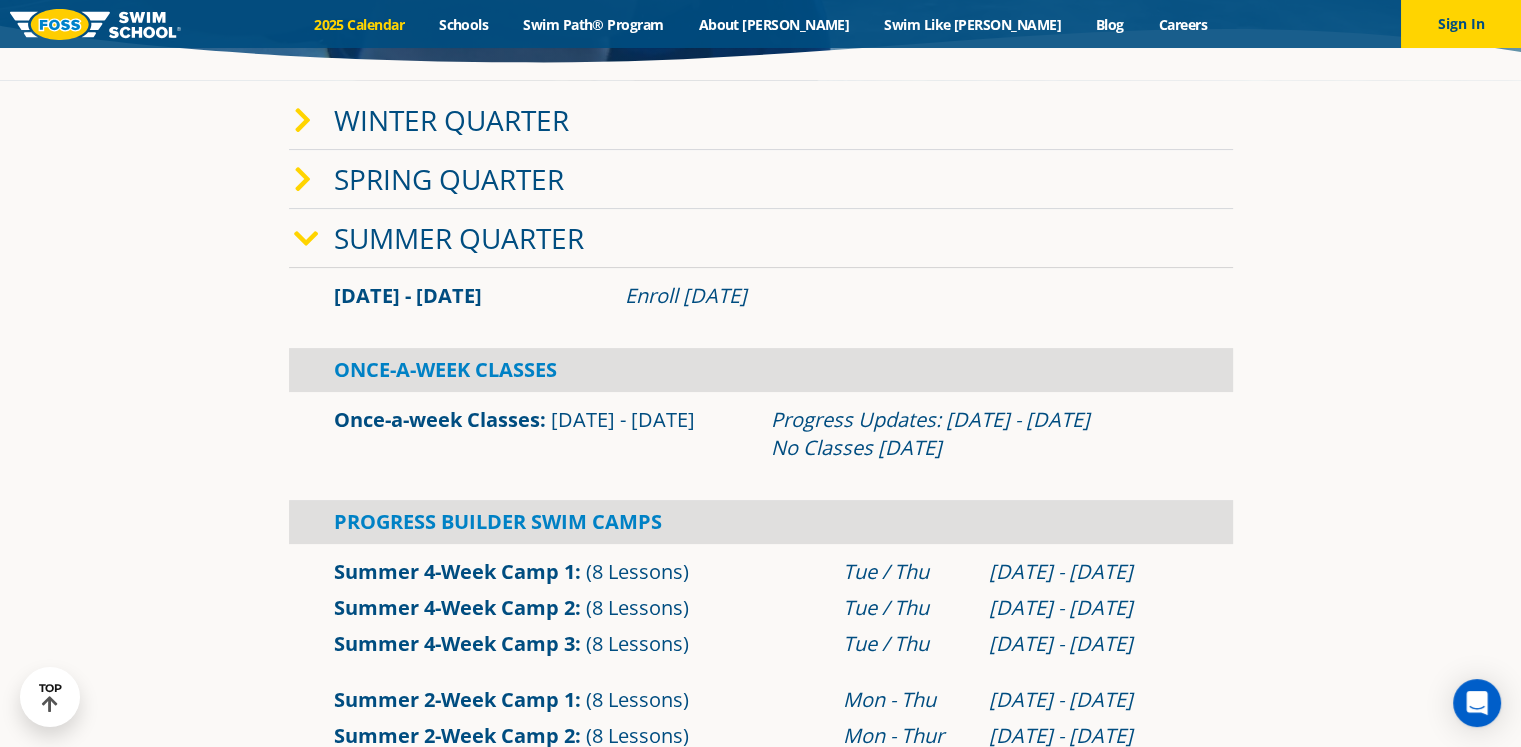 click at bounding box center (306, 239) 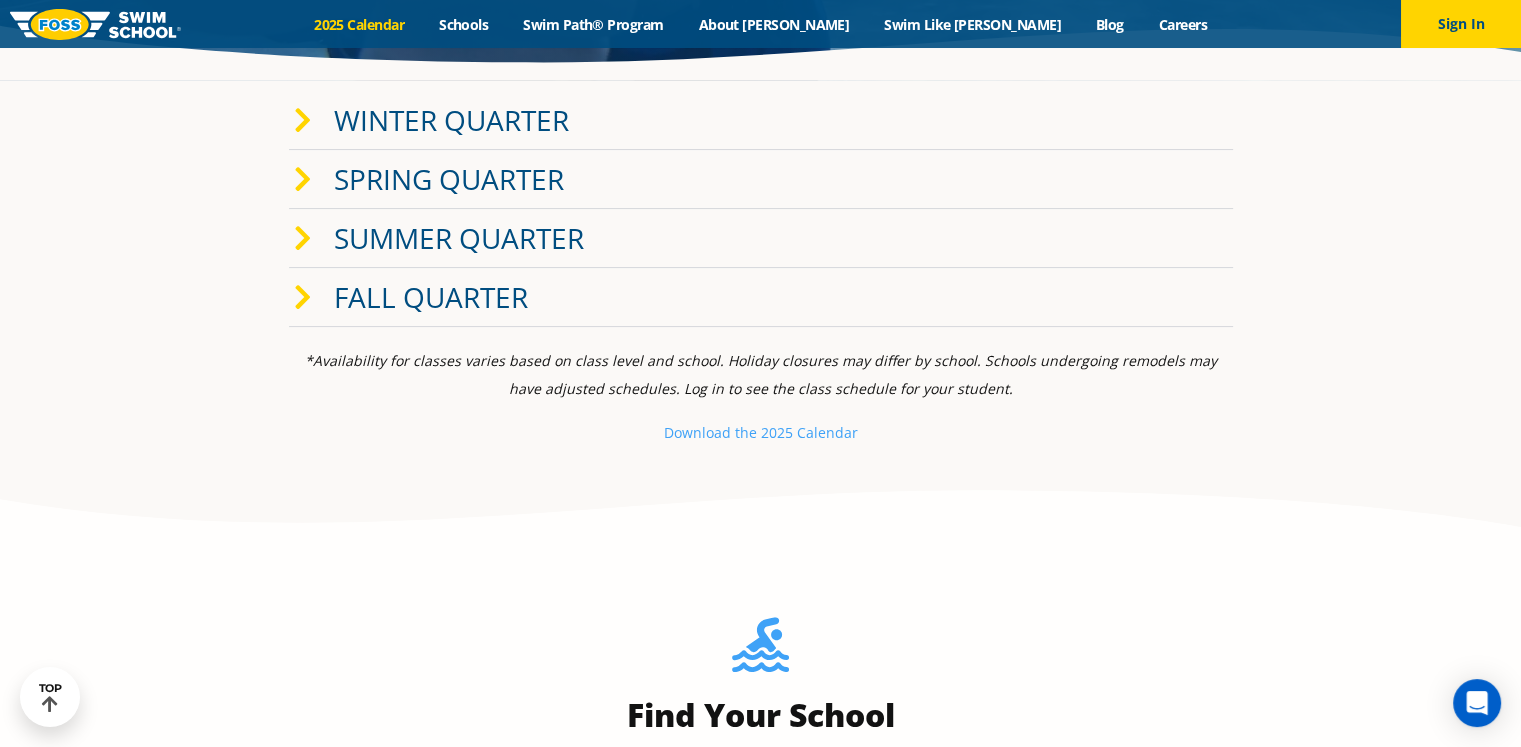 click on "Fall Quarter" at bounding box center (761, 297) 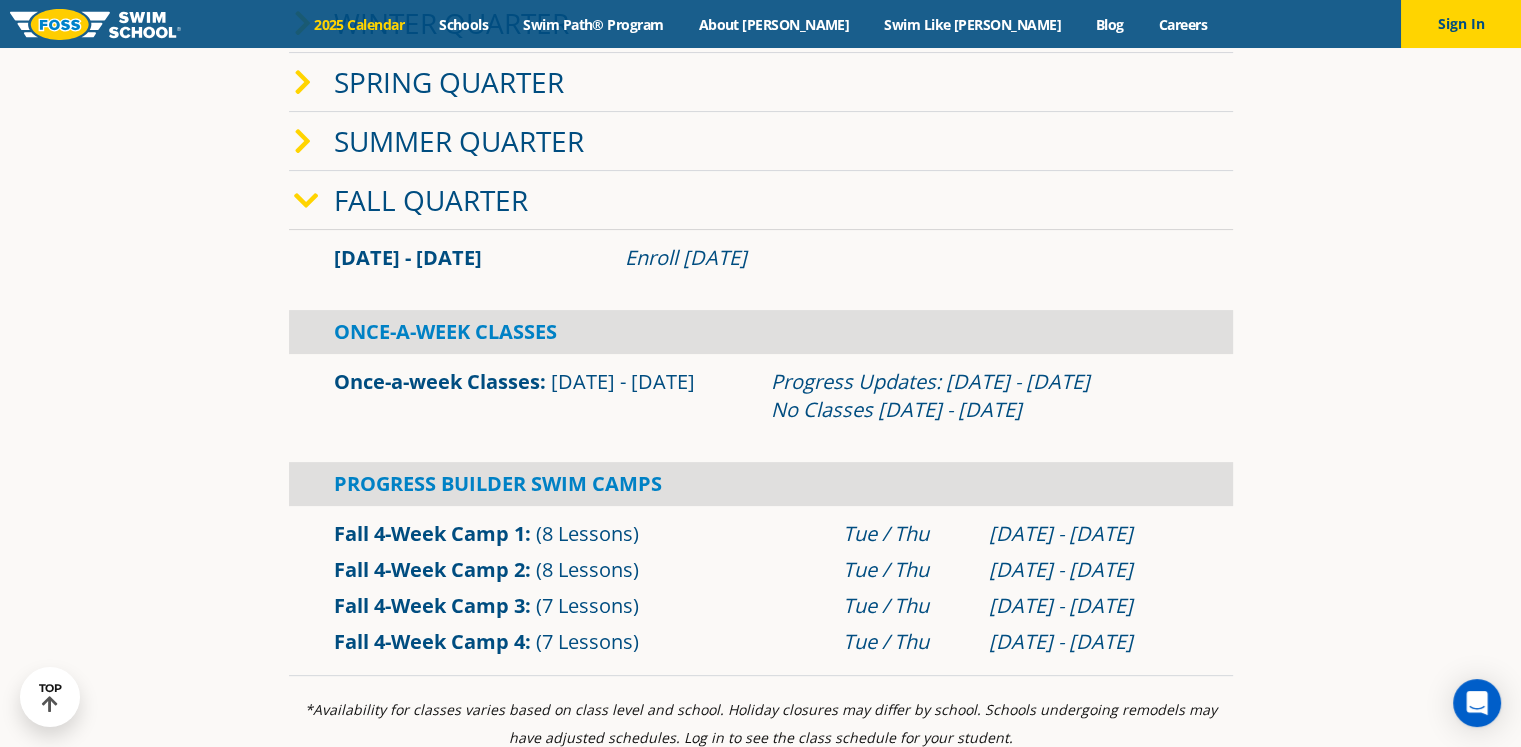 scroll, scrollTop: 540, scrollLeft: 0, axis: vertical 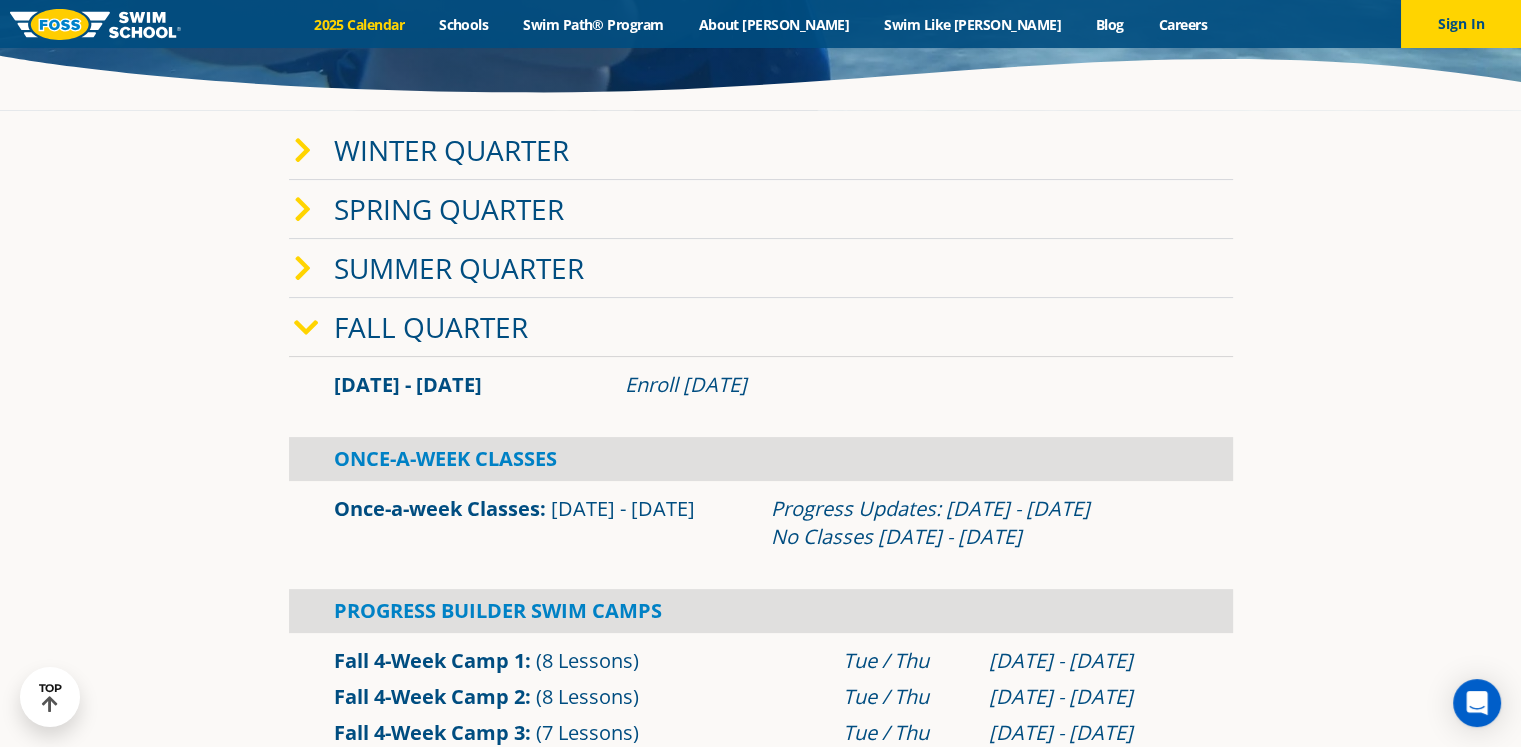 click at bounding box center [303, 269] 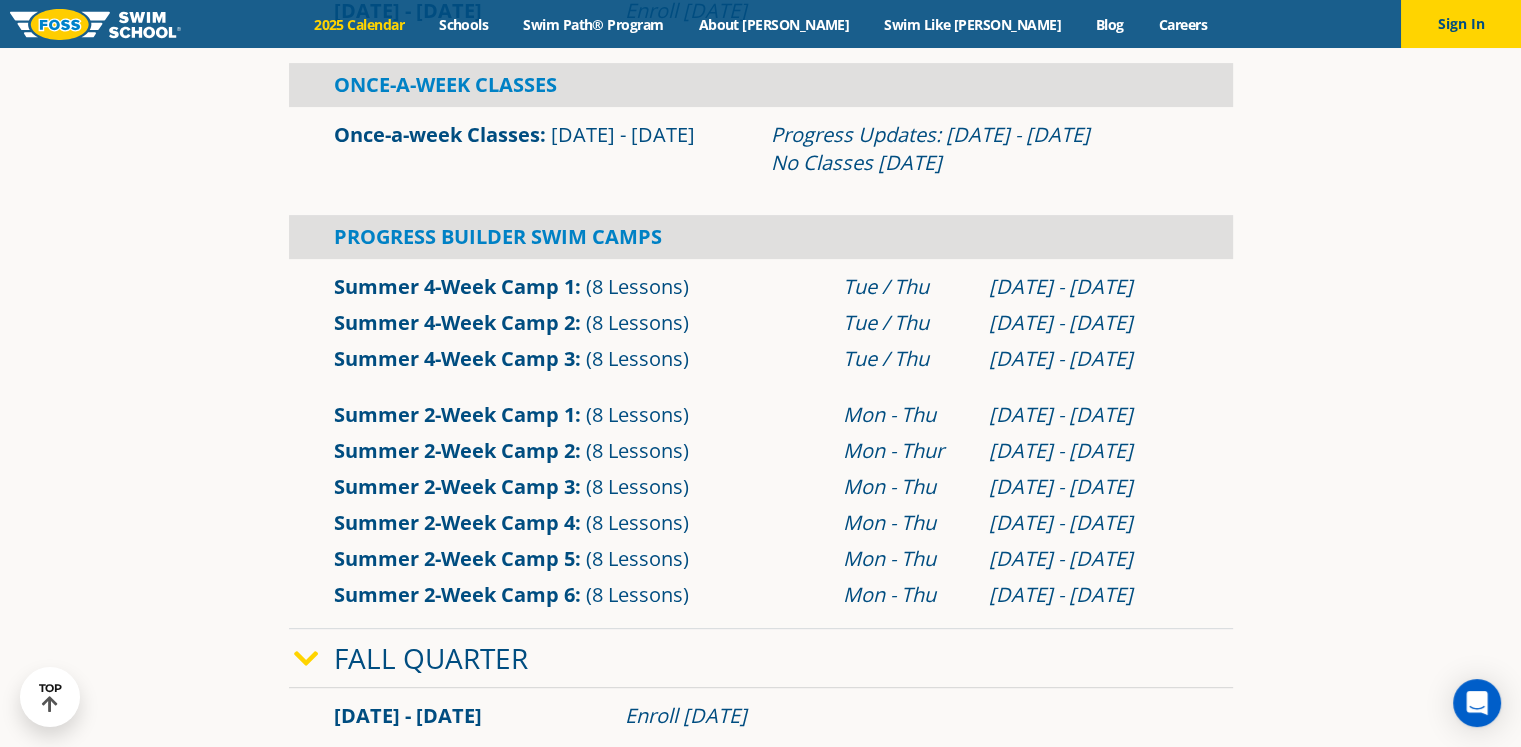 scroll, scrollTop: 767, scrollLeft: 0, axis: vertical 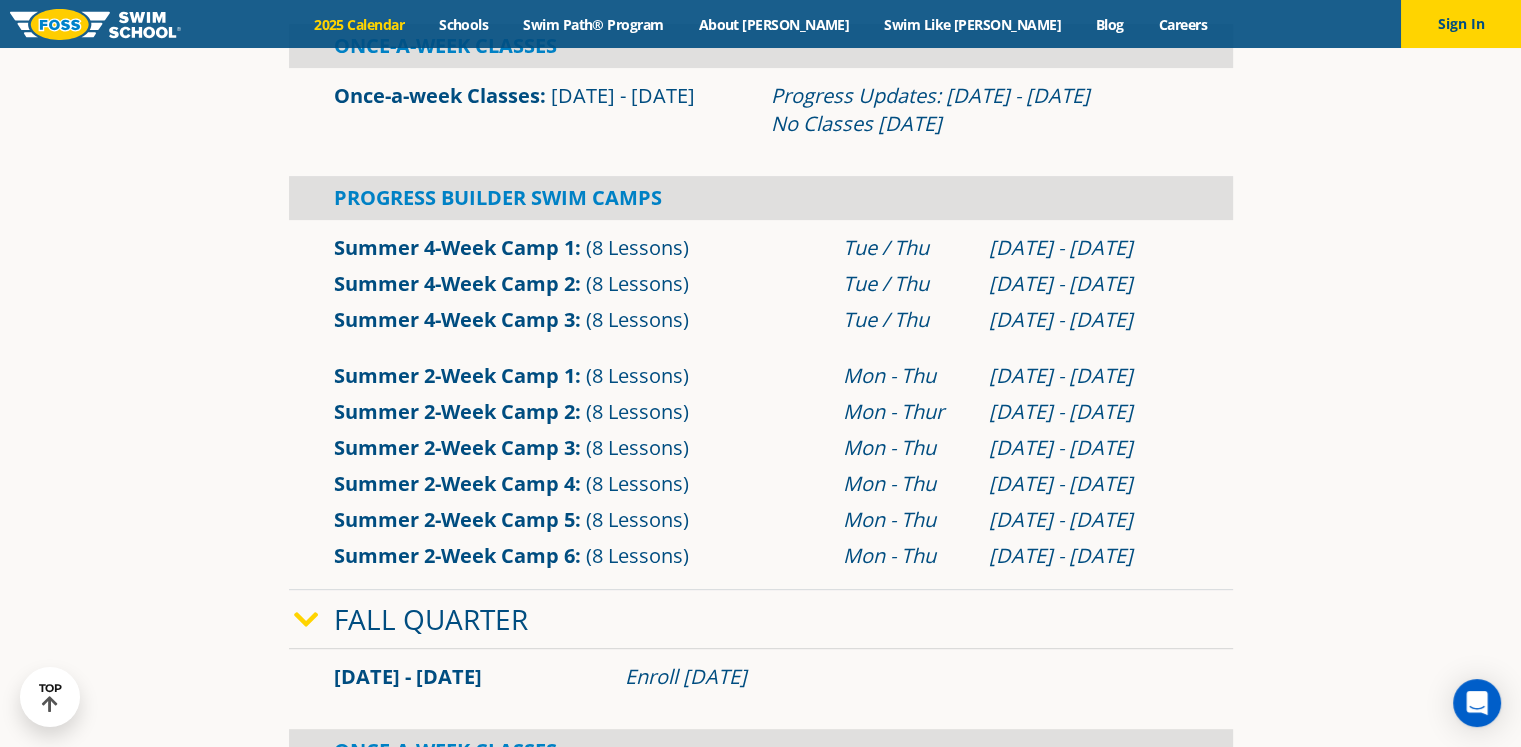 click on "Summer 2-Week Camp 4" at bounding box center (454, 483) 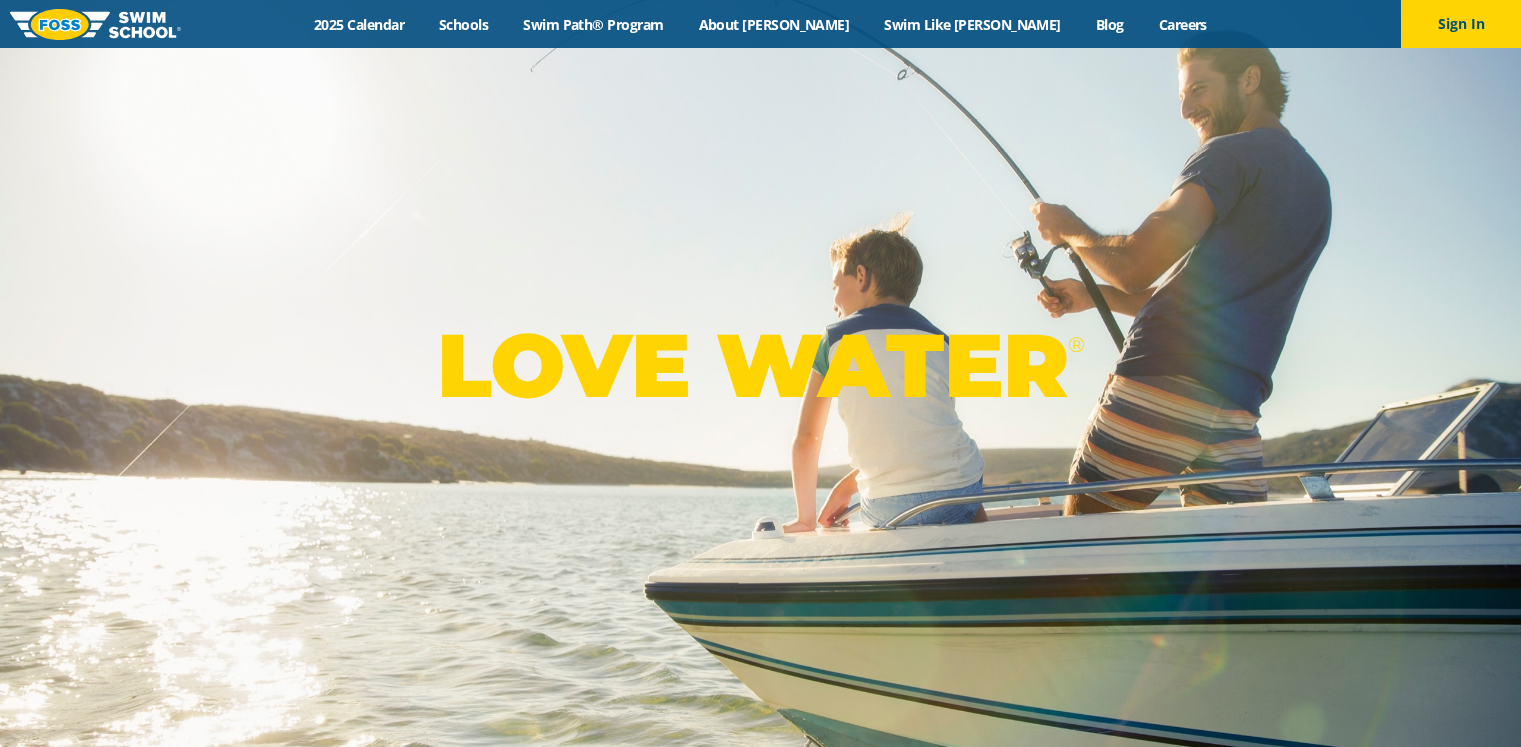 scroll, scrollTop: 0, scrollLeft: 0, axis: both 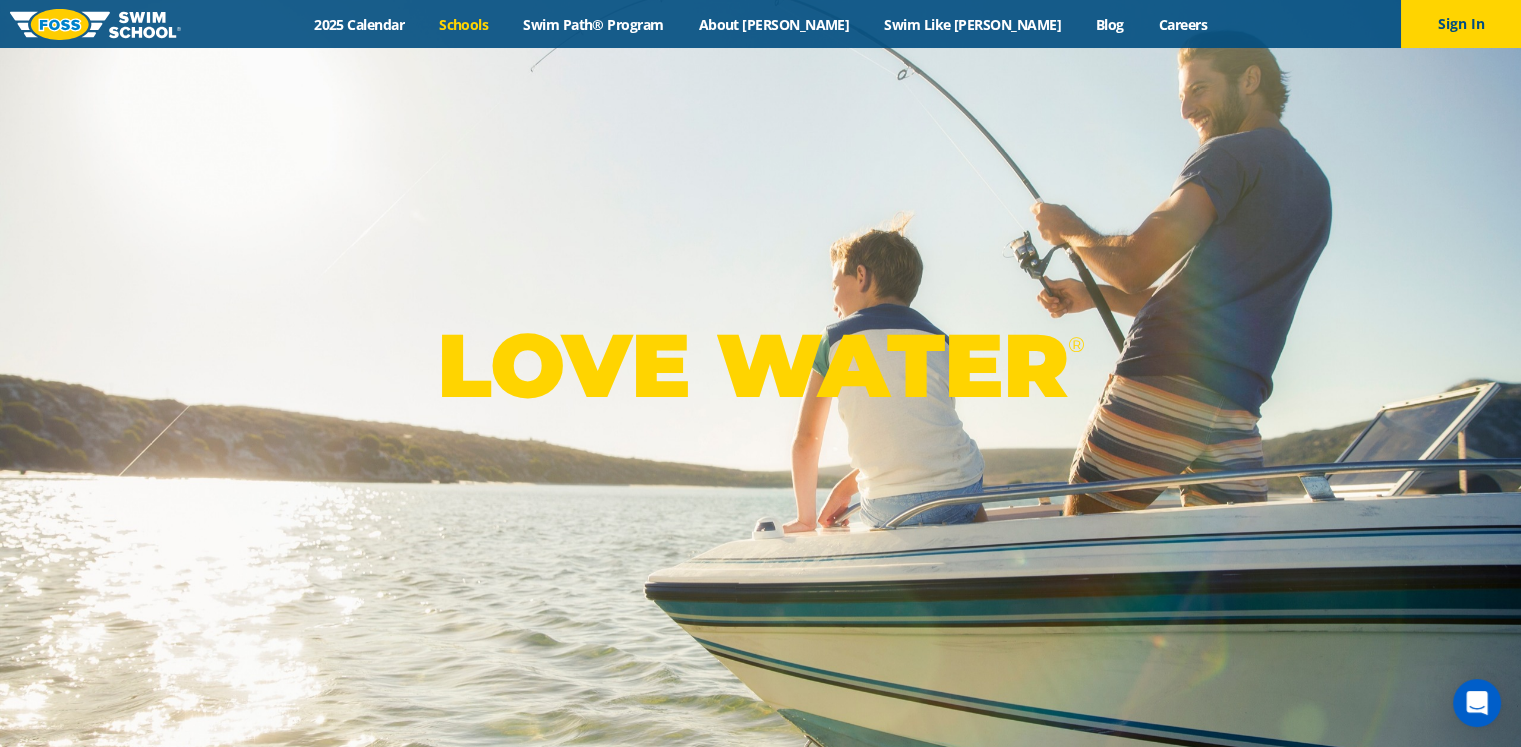 click on "Schools" at bounding box center [464, 24] 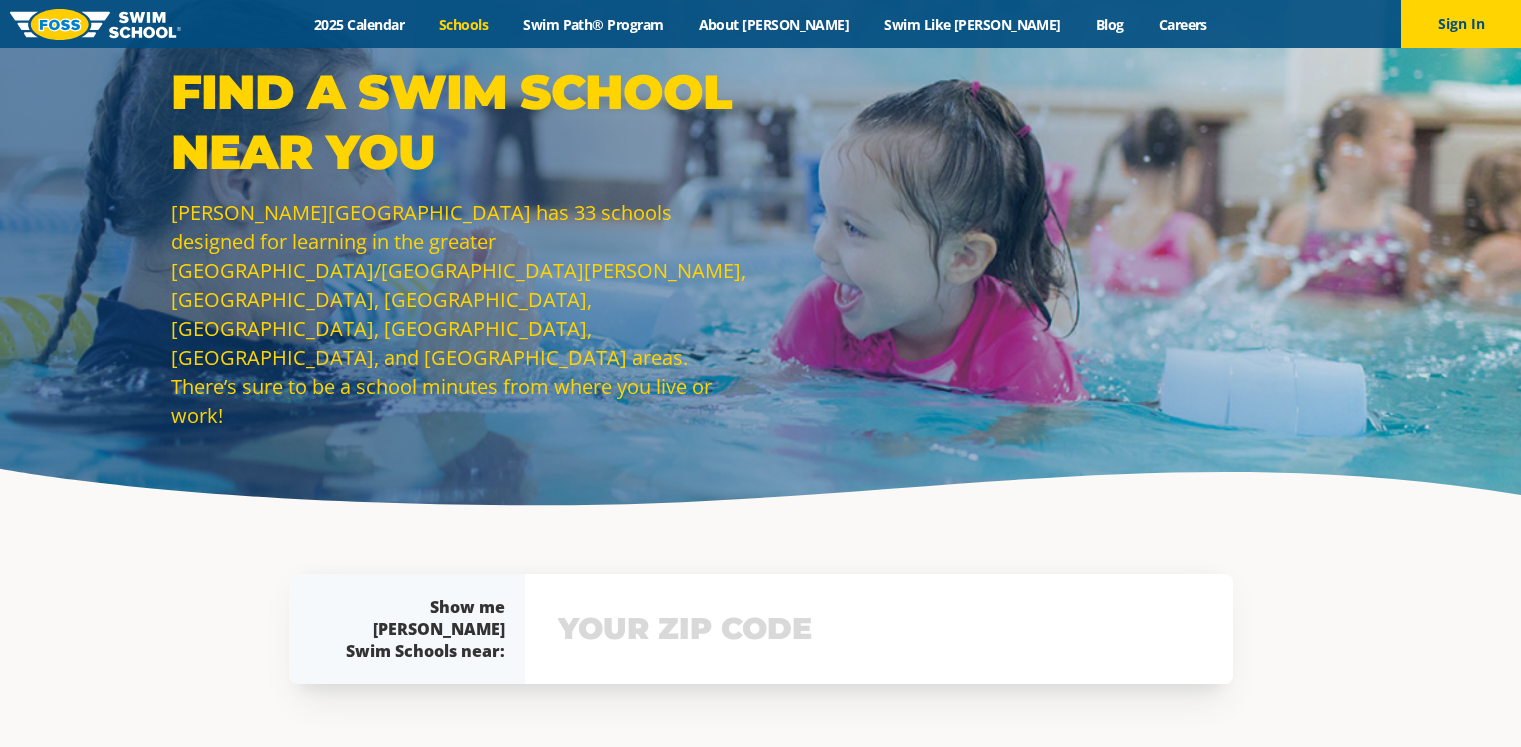scroll, scrollTop: 0, scrollLeft: 0, axis: both 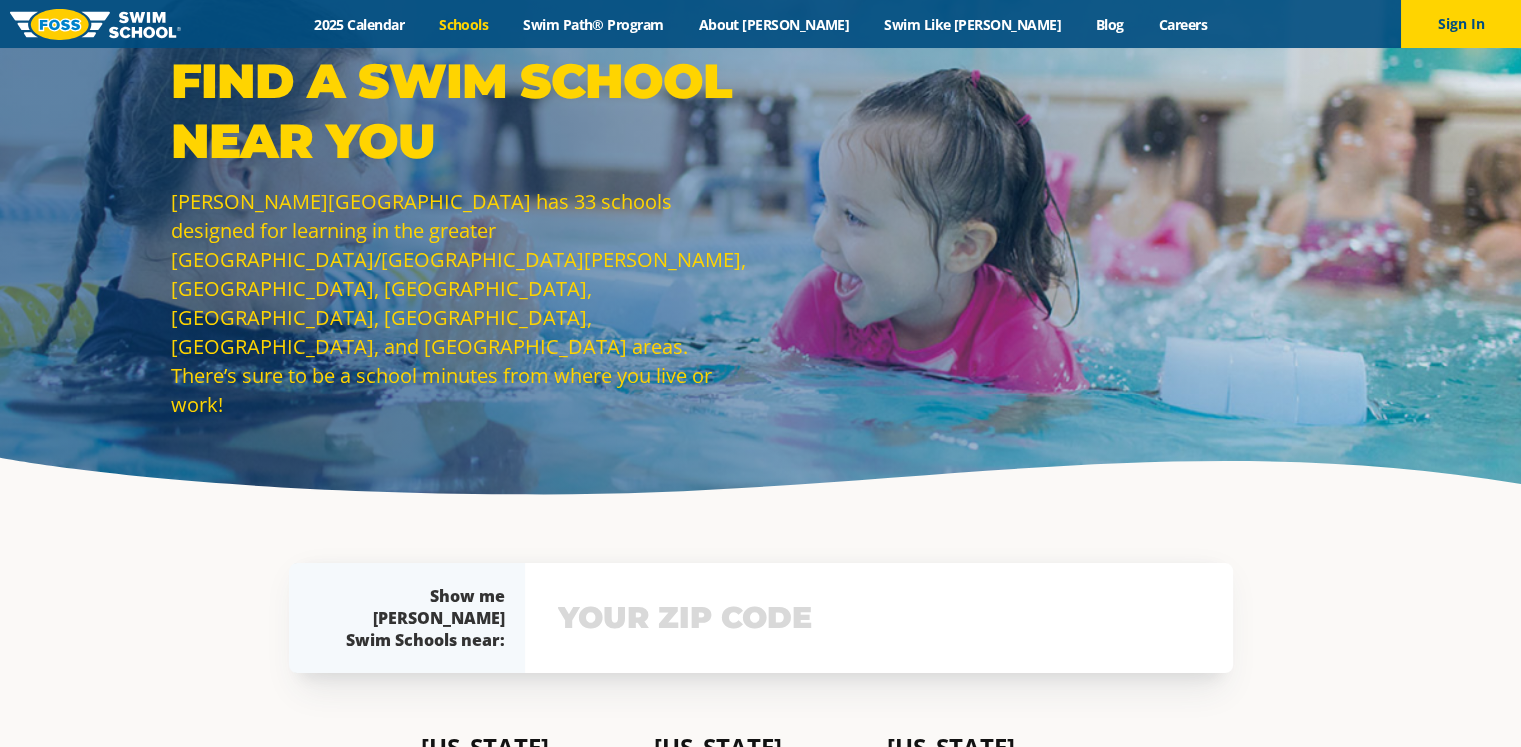 click at bounding box center [879, 618] 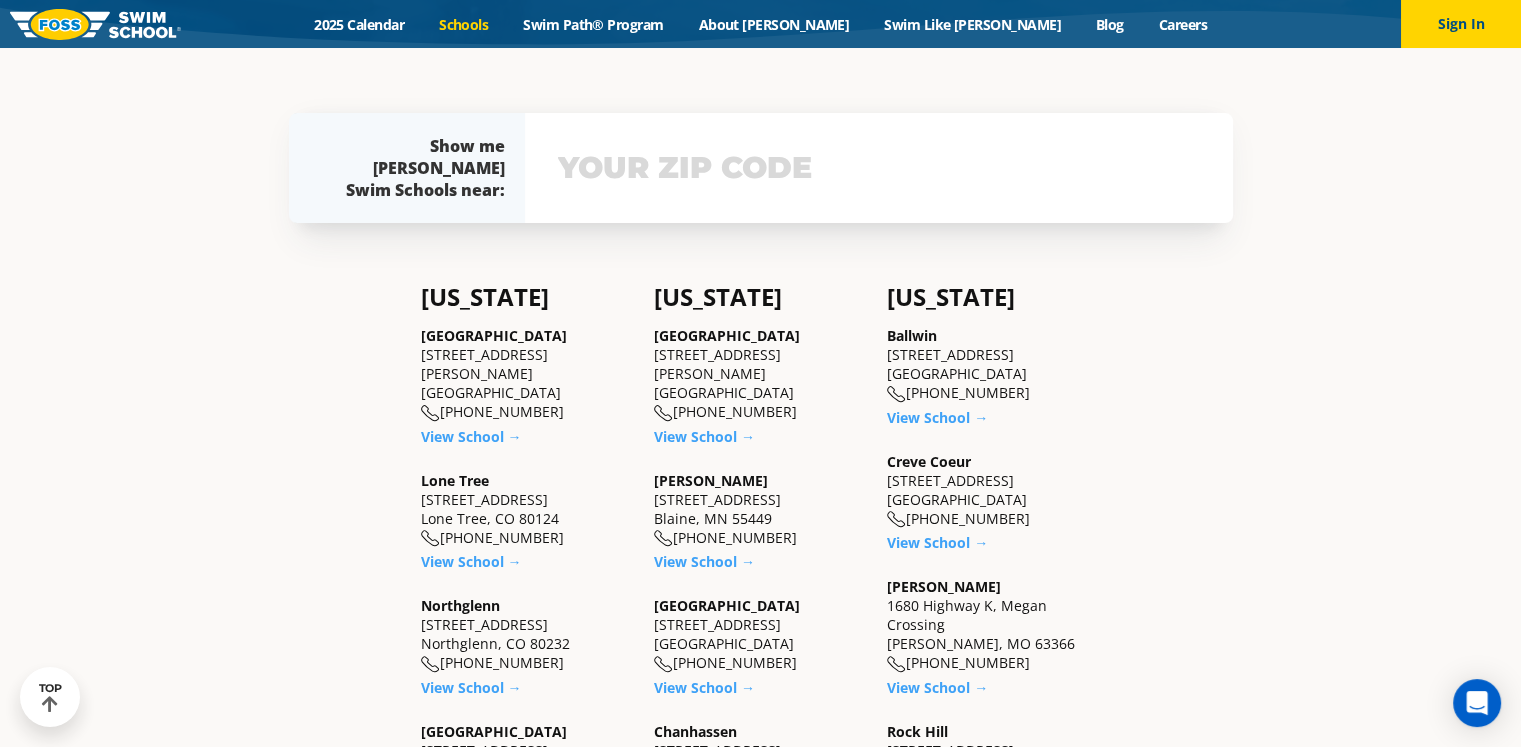 scroll, scrollTop: 474, scrollLeft: 0, axis: vertical 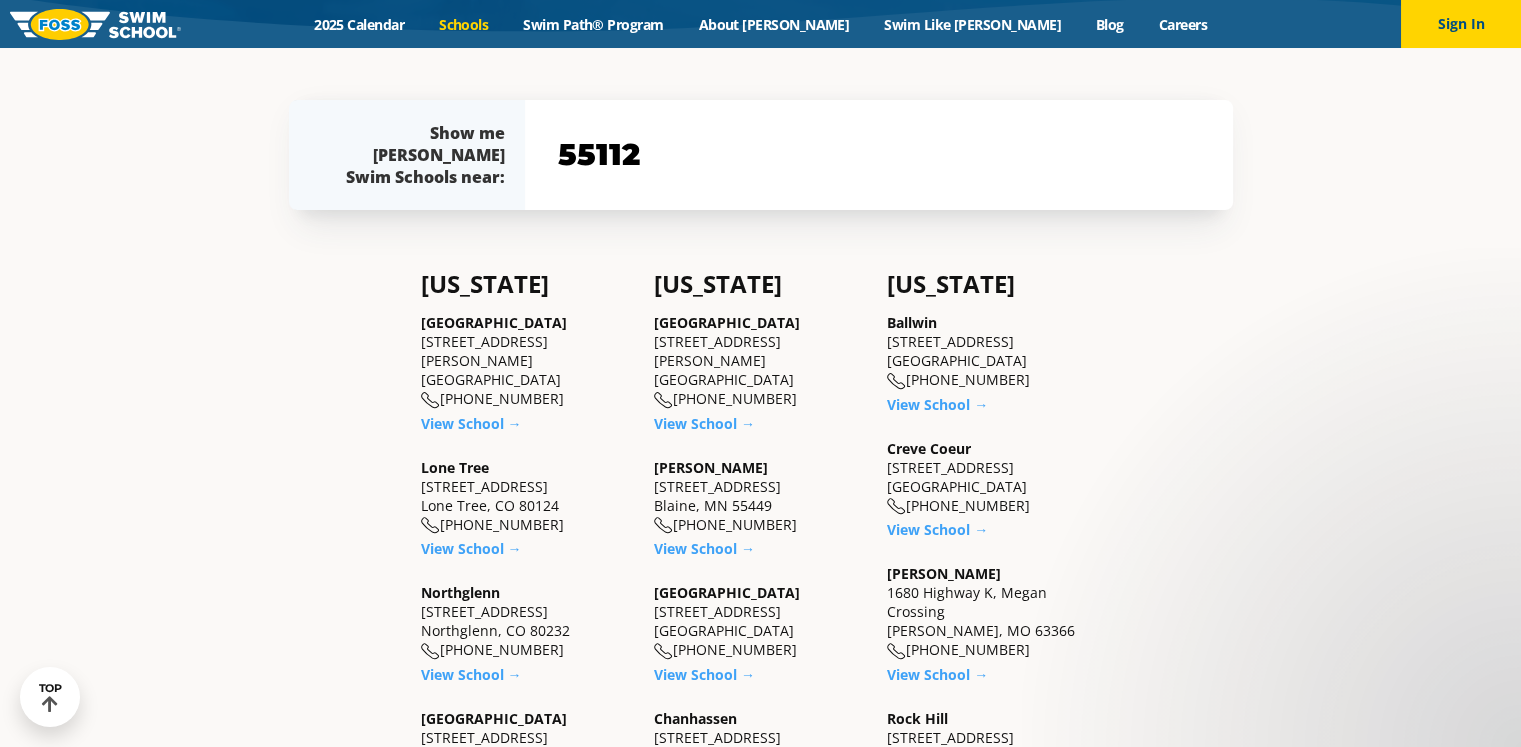 type on "55112" 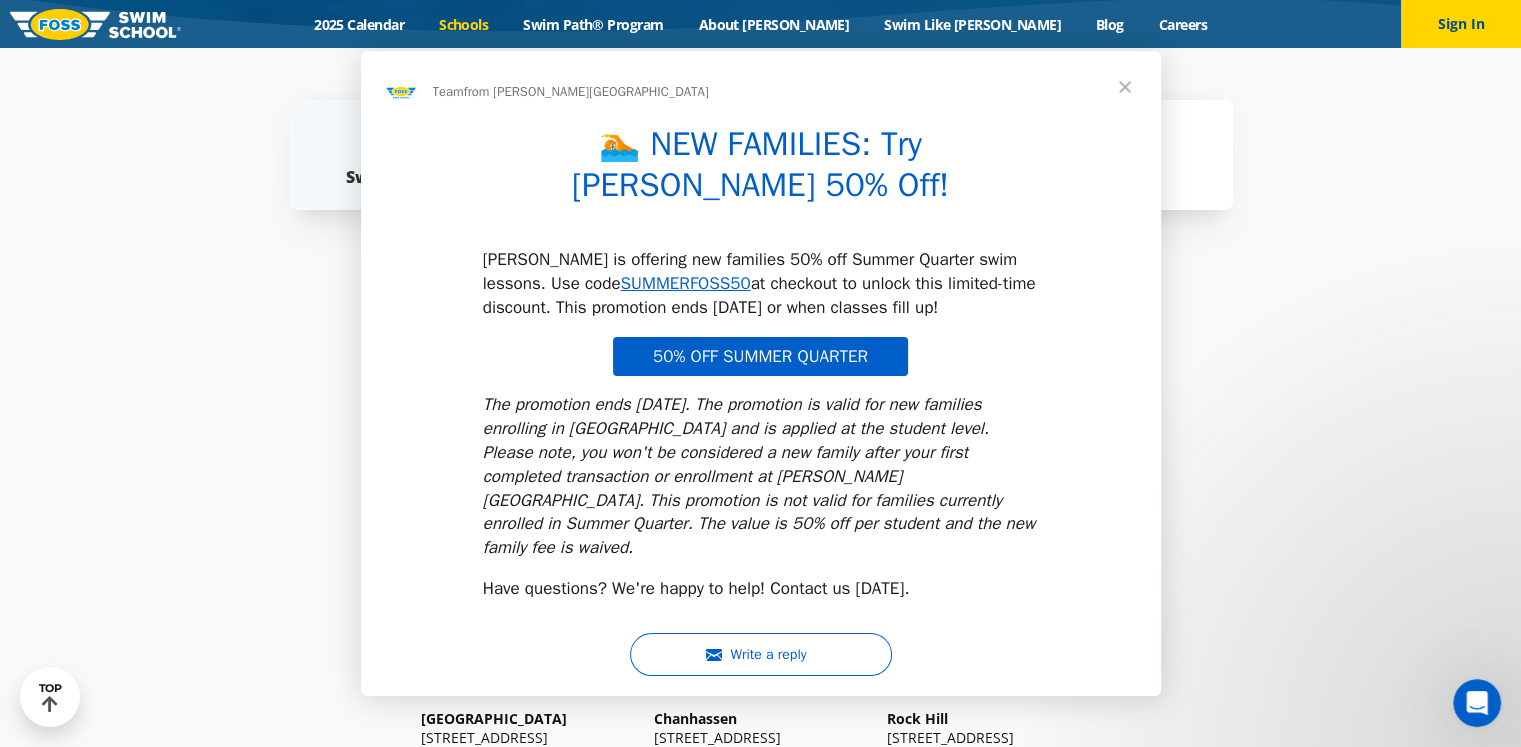 scroll, scrollTop: 0, scrollLeft: 0, axis: both 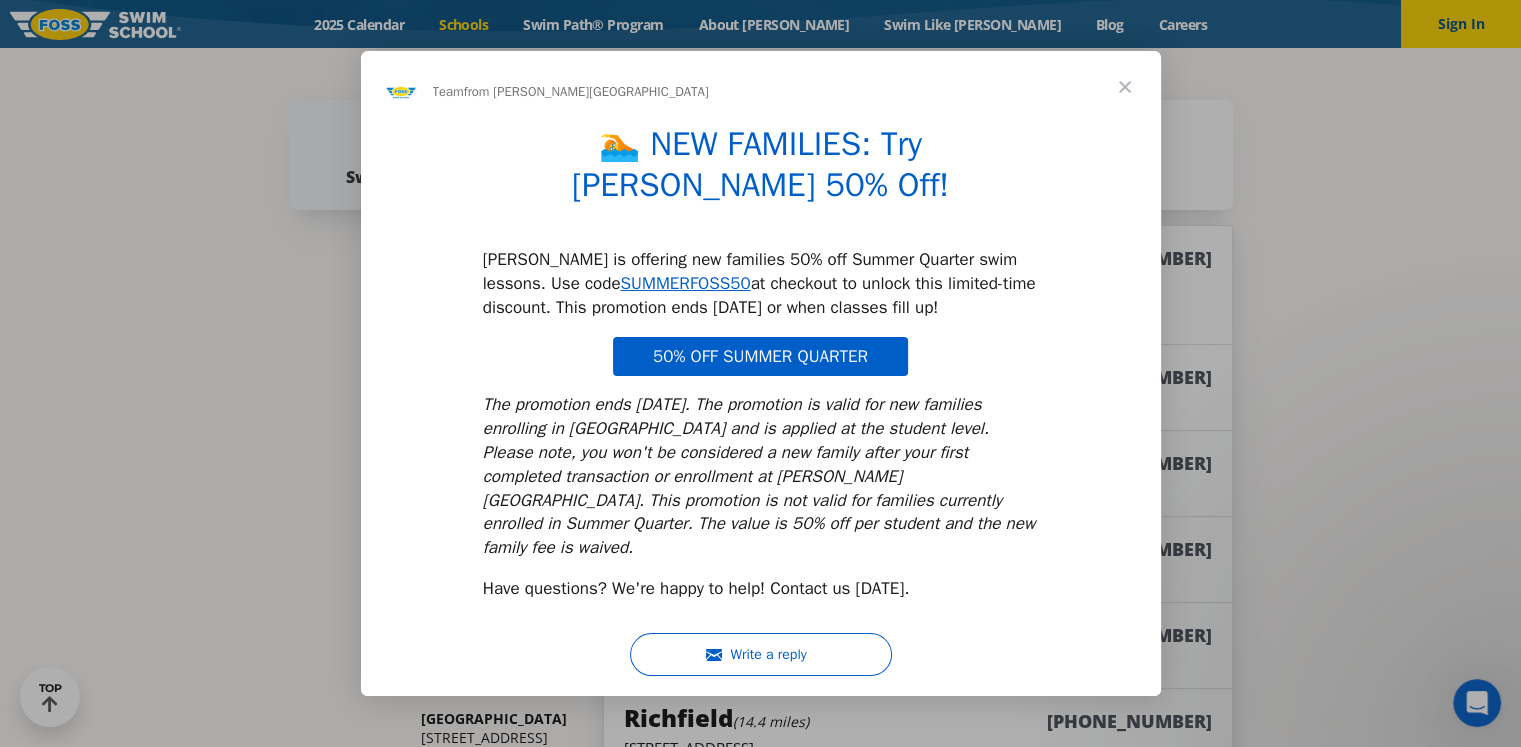 click at bounding box center [1125, 87] 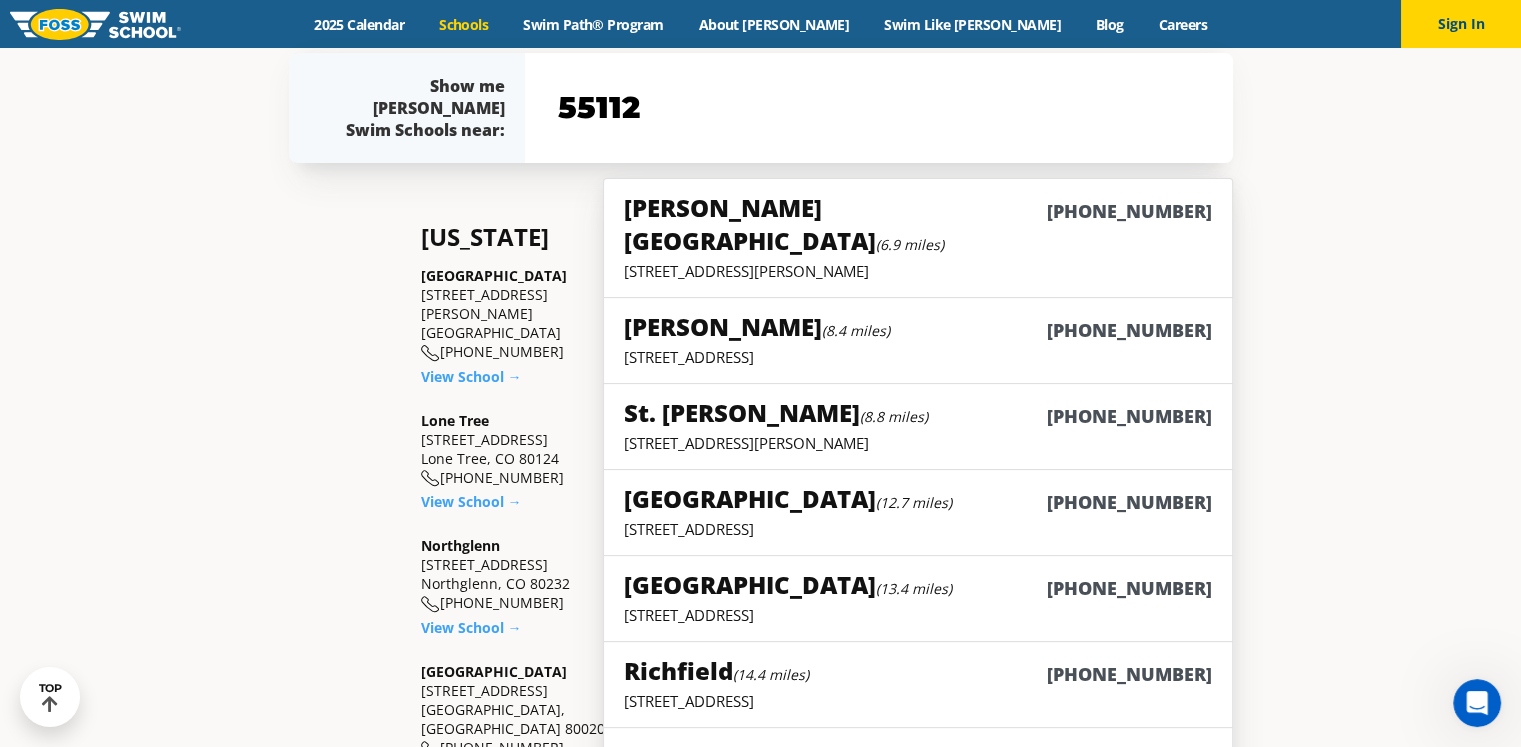 scroll, scrollTop: 518, scrollLeft: 0, axis: vertical 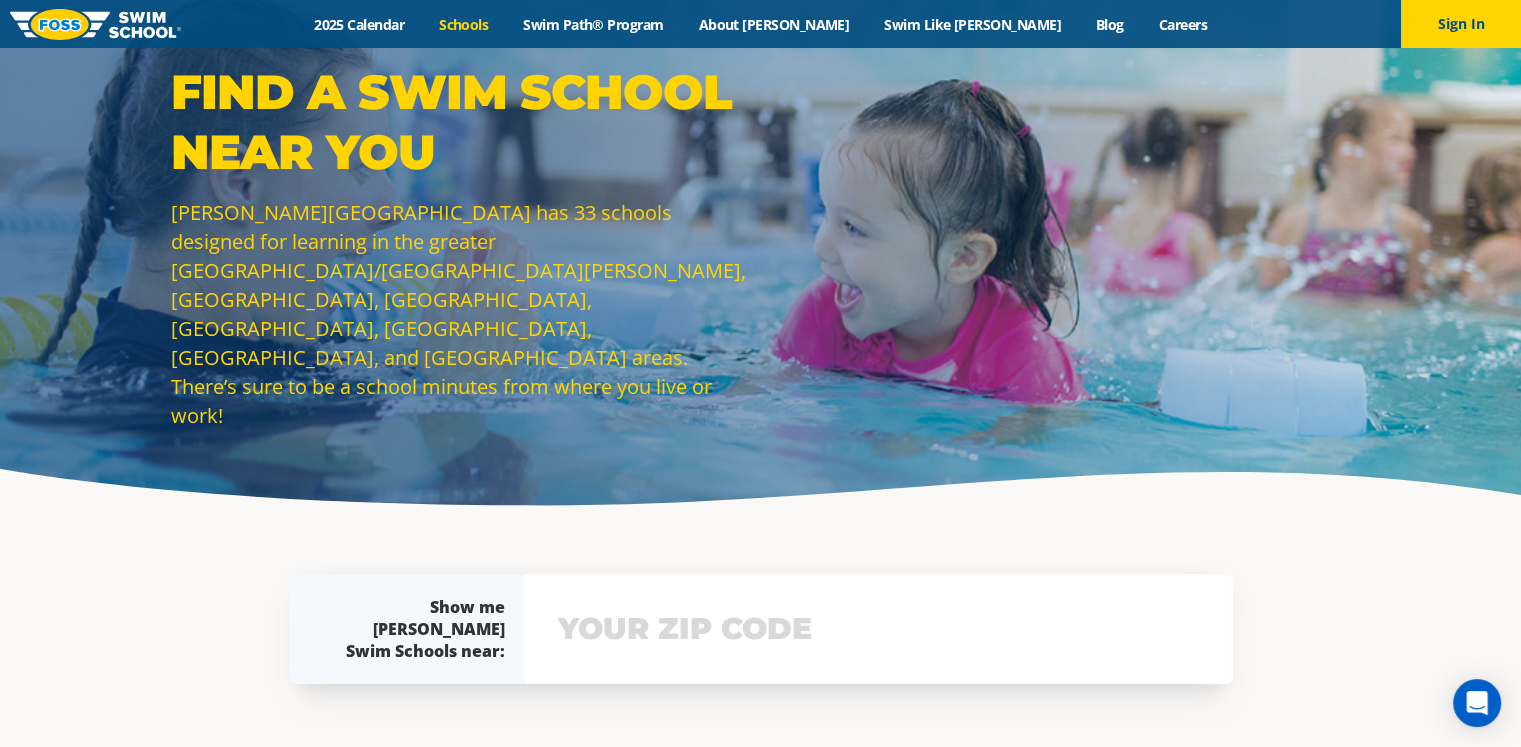 click on "Schools" at bounding box center [464, 24] 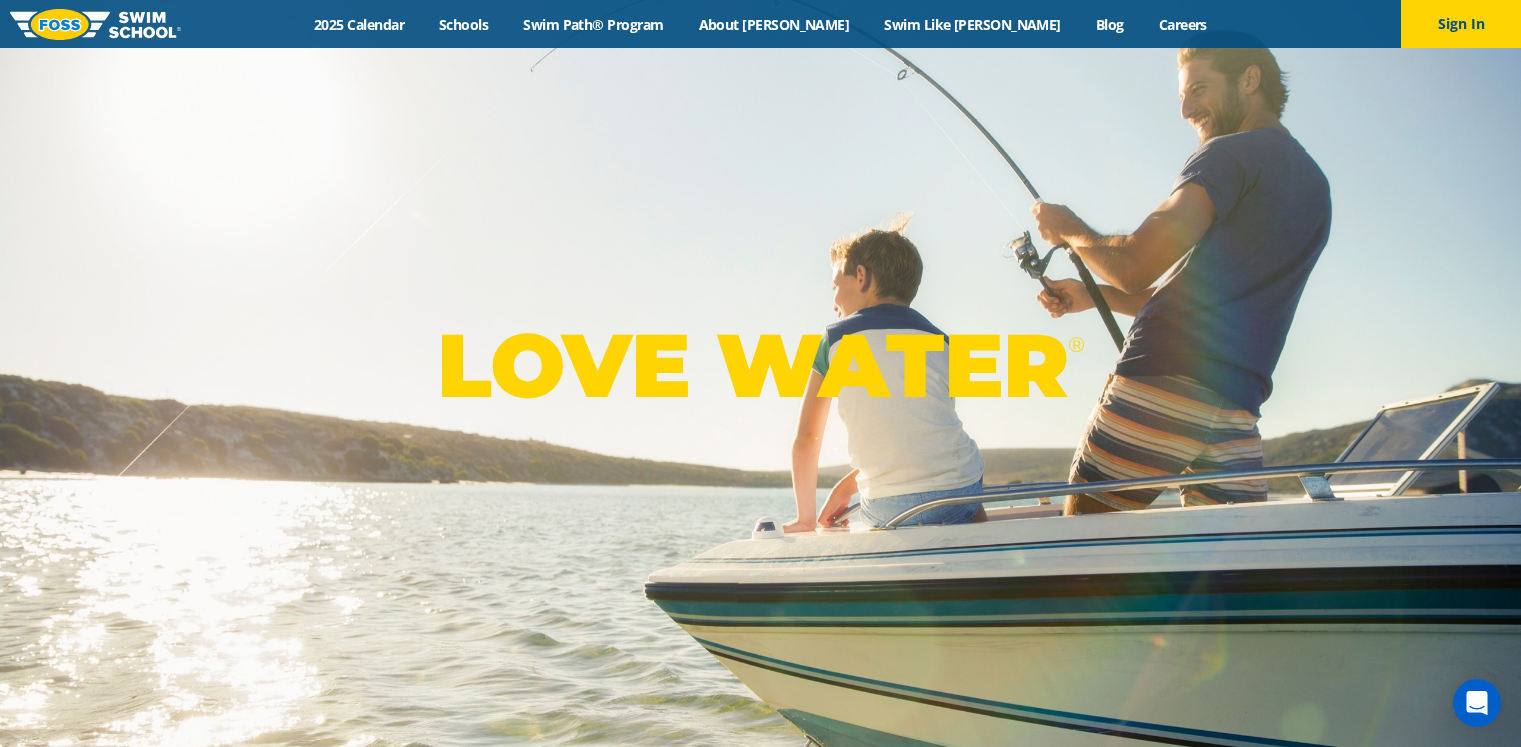 scroll, scrollTop: 0, scrollLeft: 0, axis: both 